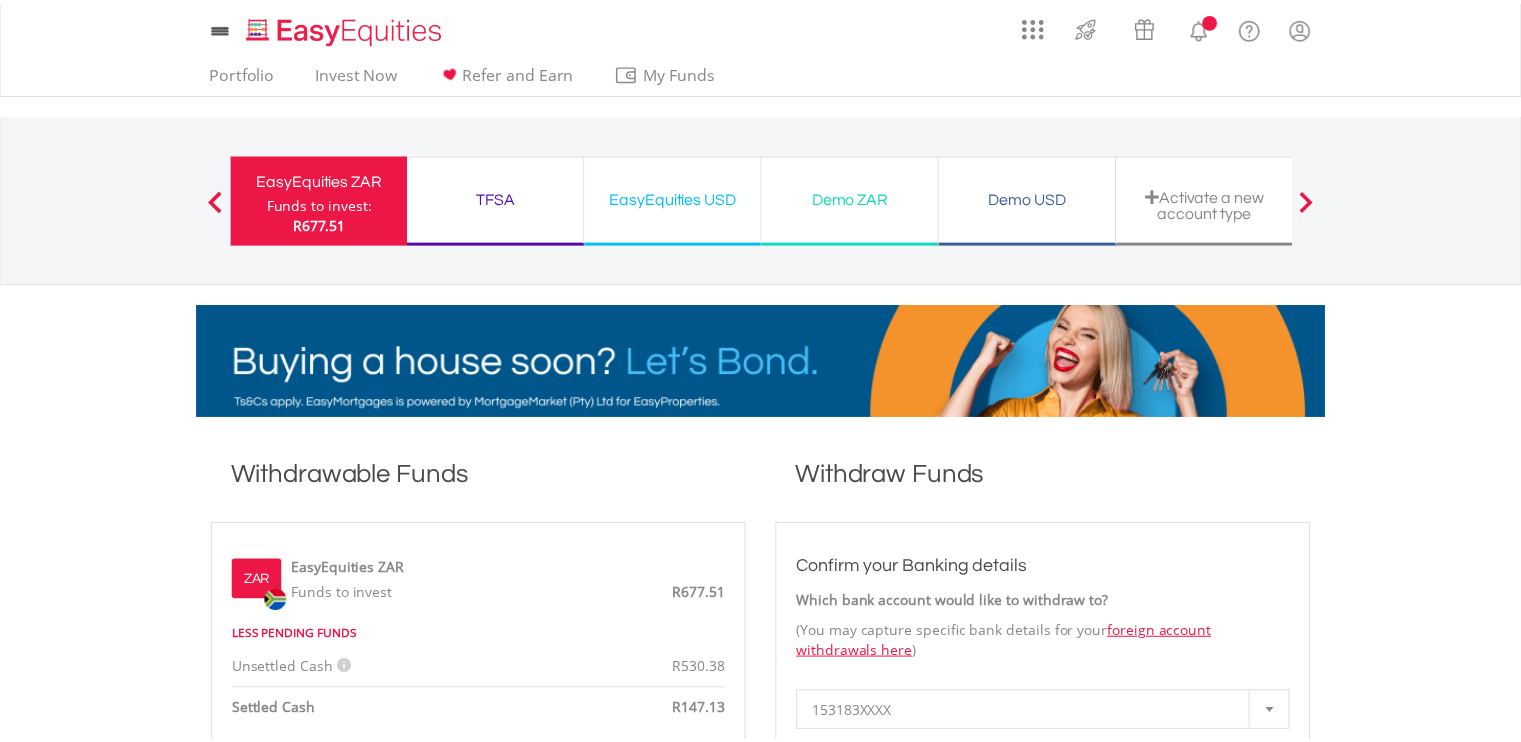 scroll, scrollTop: 0, scrollLeft: 0, axis: both 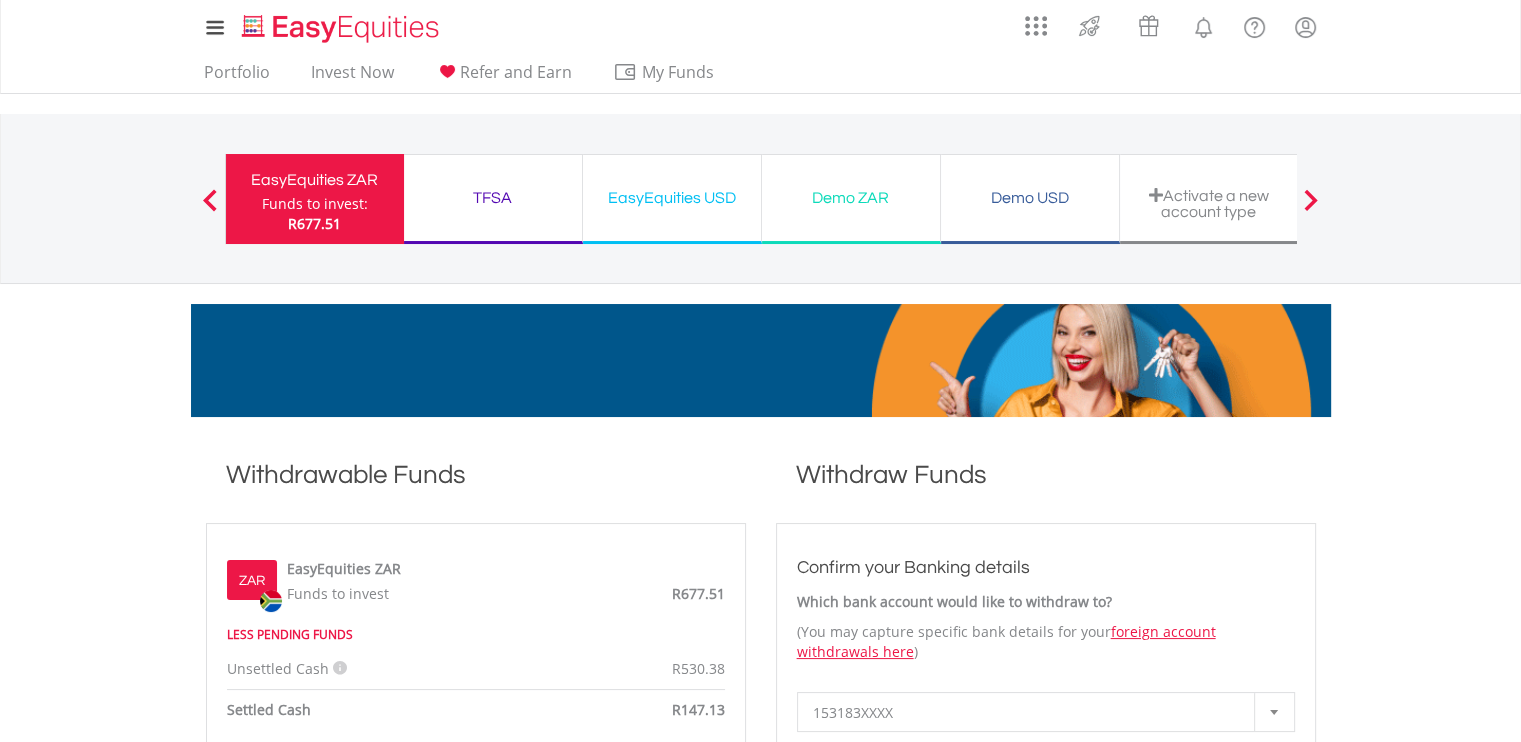 drag, startPoint x: 1526, startPoint y: 131, endPoint x: 1535, endPoint y: 105, distance: 27.513634 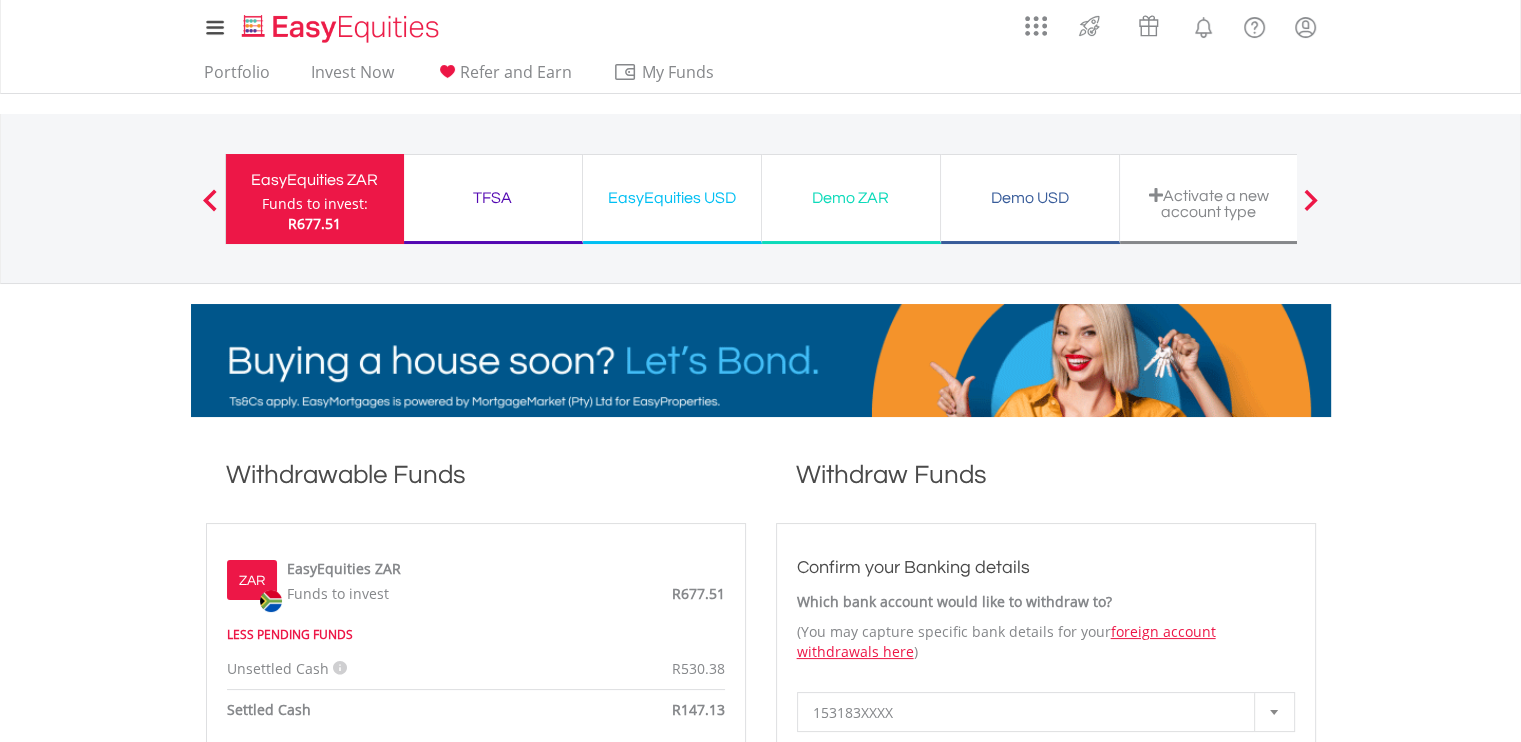 click on "My Investments
Invest Now
New Listings
Sell
My Recurring Investments
Pending Orders
Switch Unit Trusts
Vouchers
Buy a Voucher
Redeem a Voucher" at bounding box center (760, 1006) 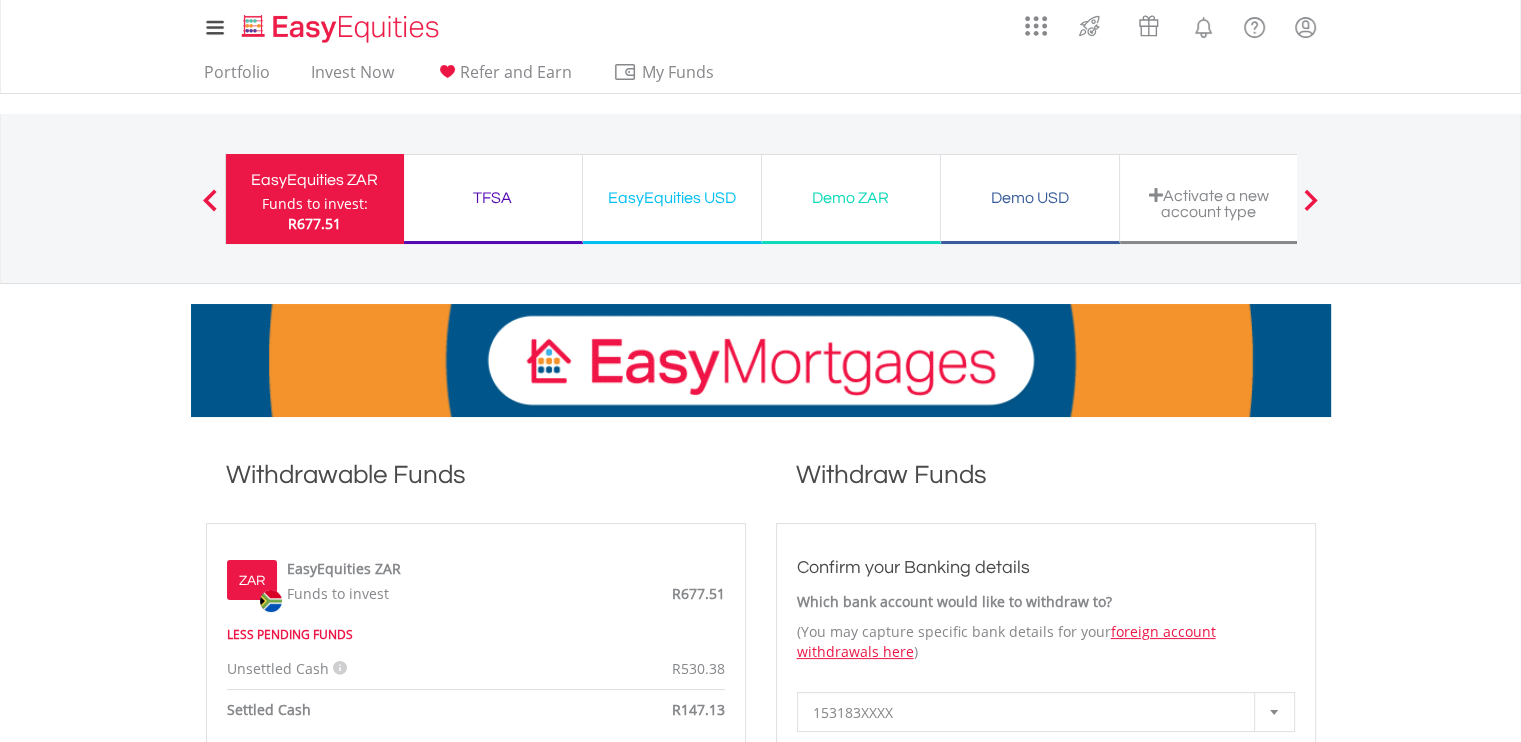 click on "TFSA" at bounding box center (493, 198) 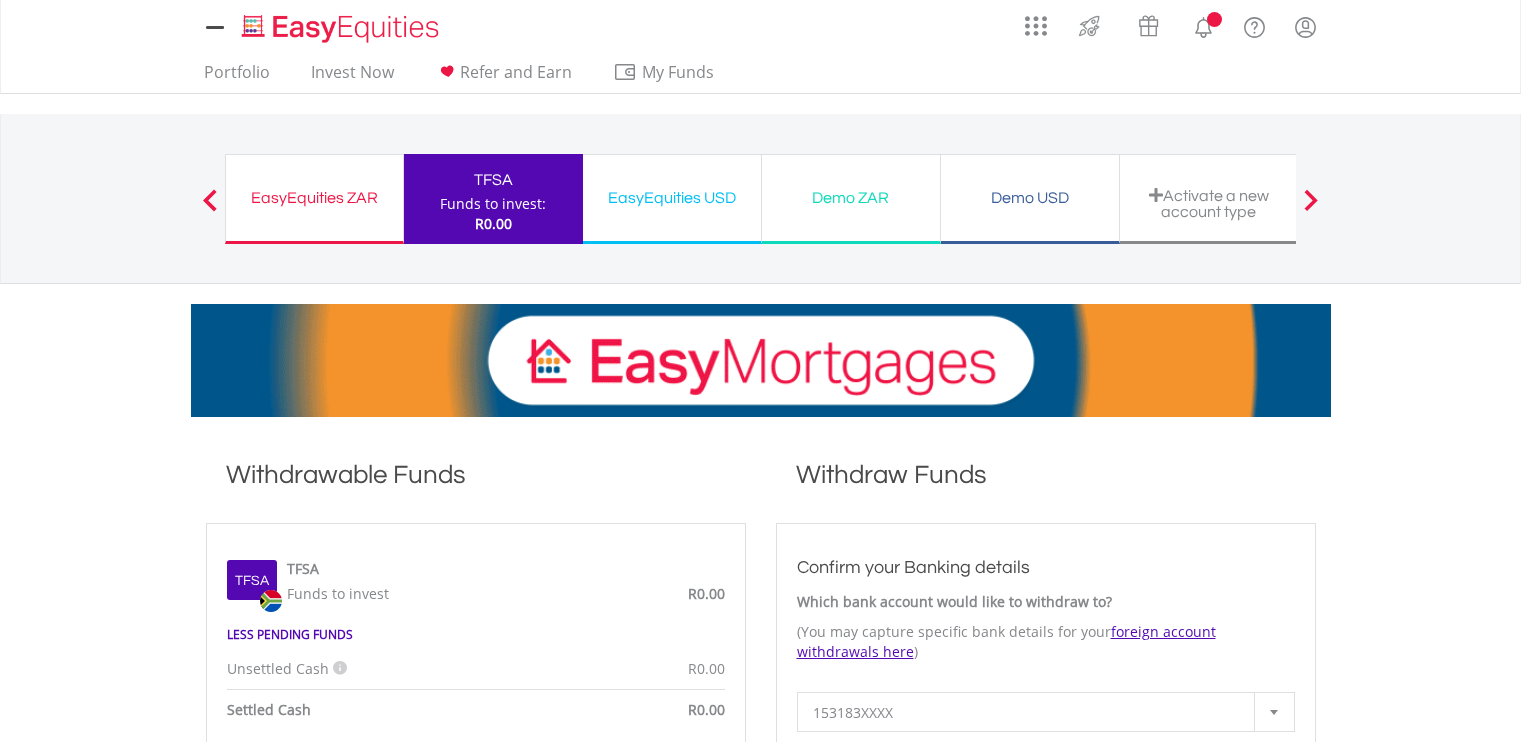 scroll, scrollTop: 0, scrollLeft: 0, axis: both 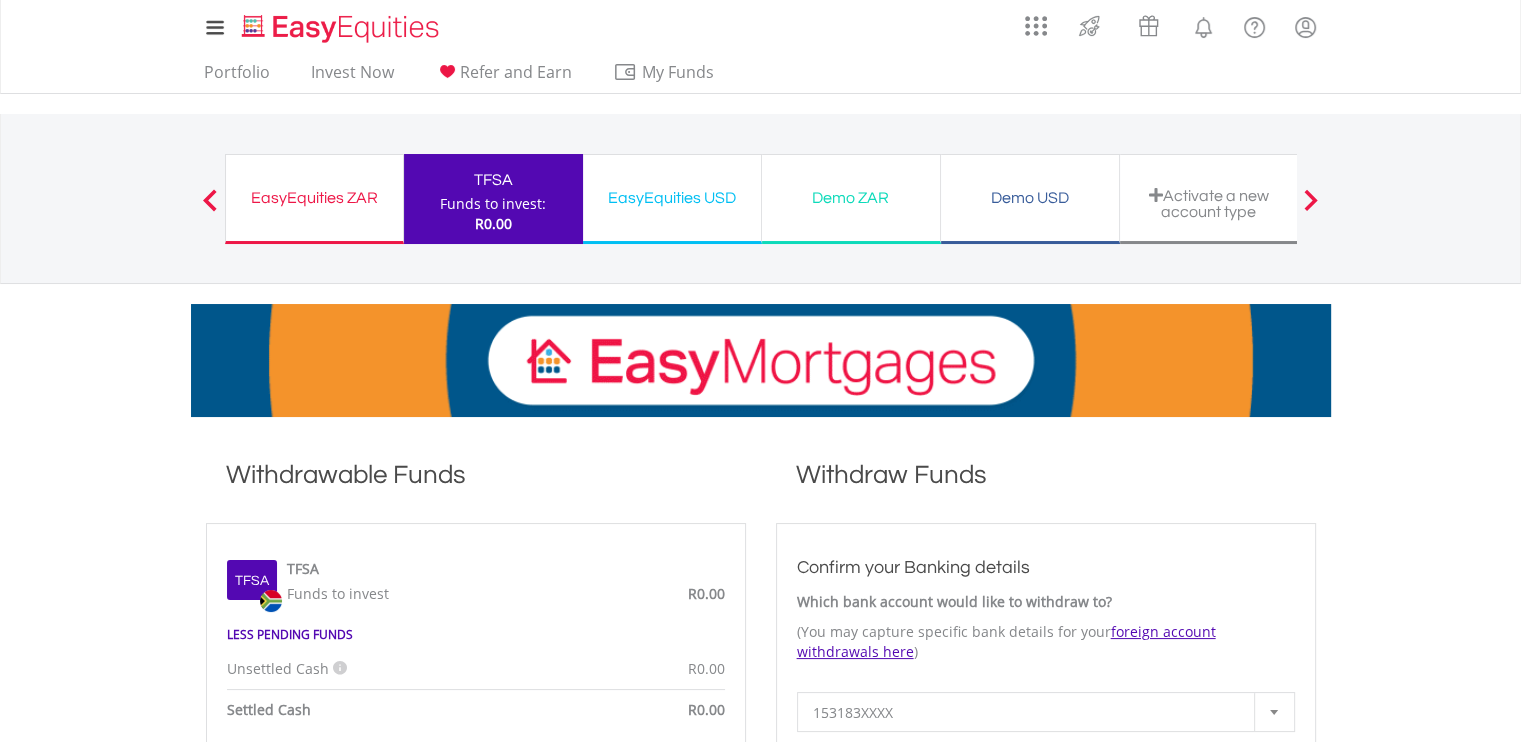 click on "EasyEquities ZAR" at bounding box center [314, 198] 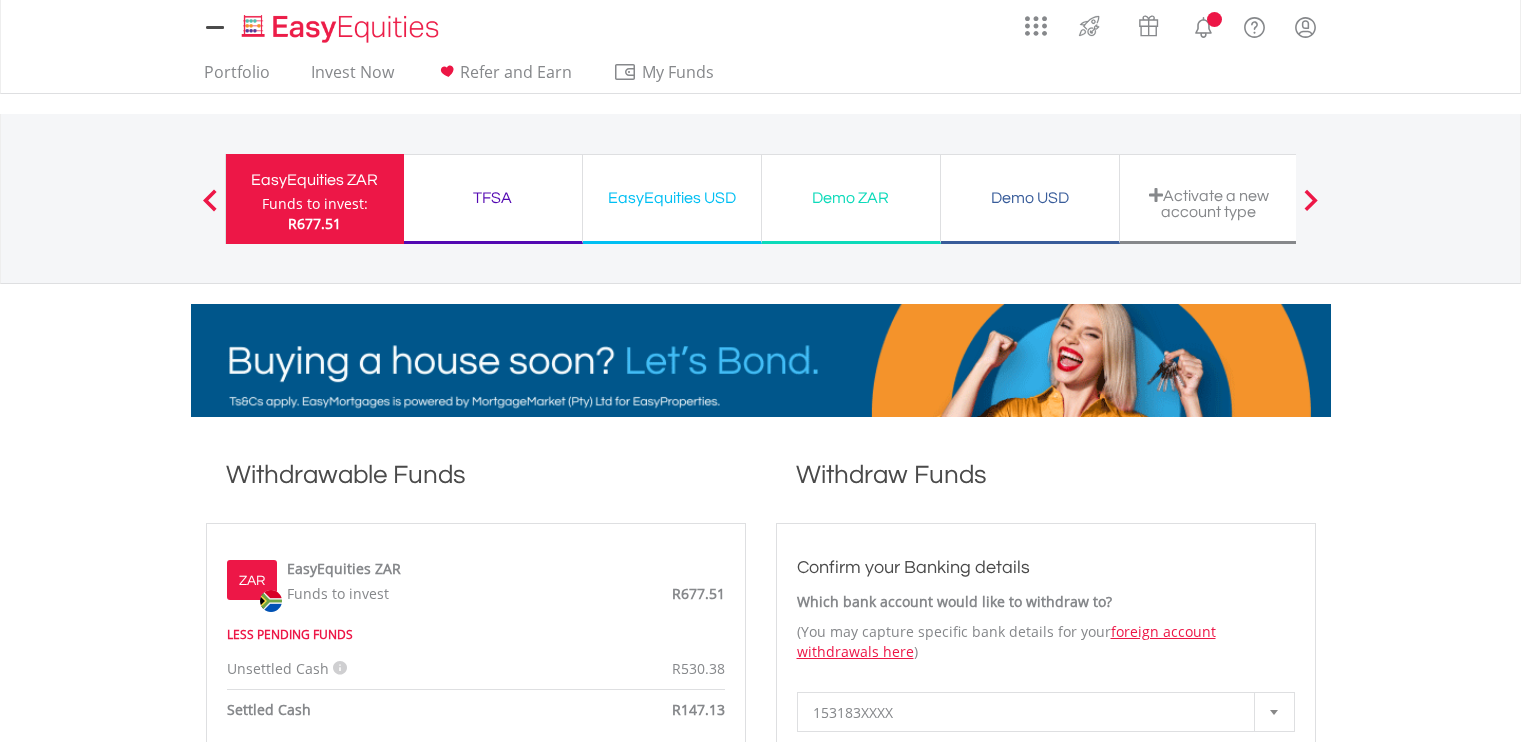 scroll, scrollTop: 0, scrollLeft: 0, axis: both 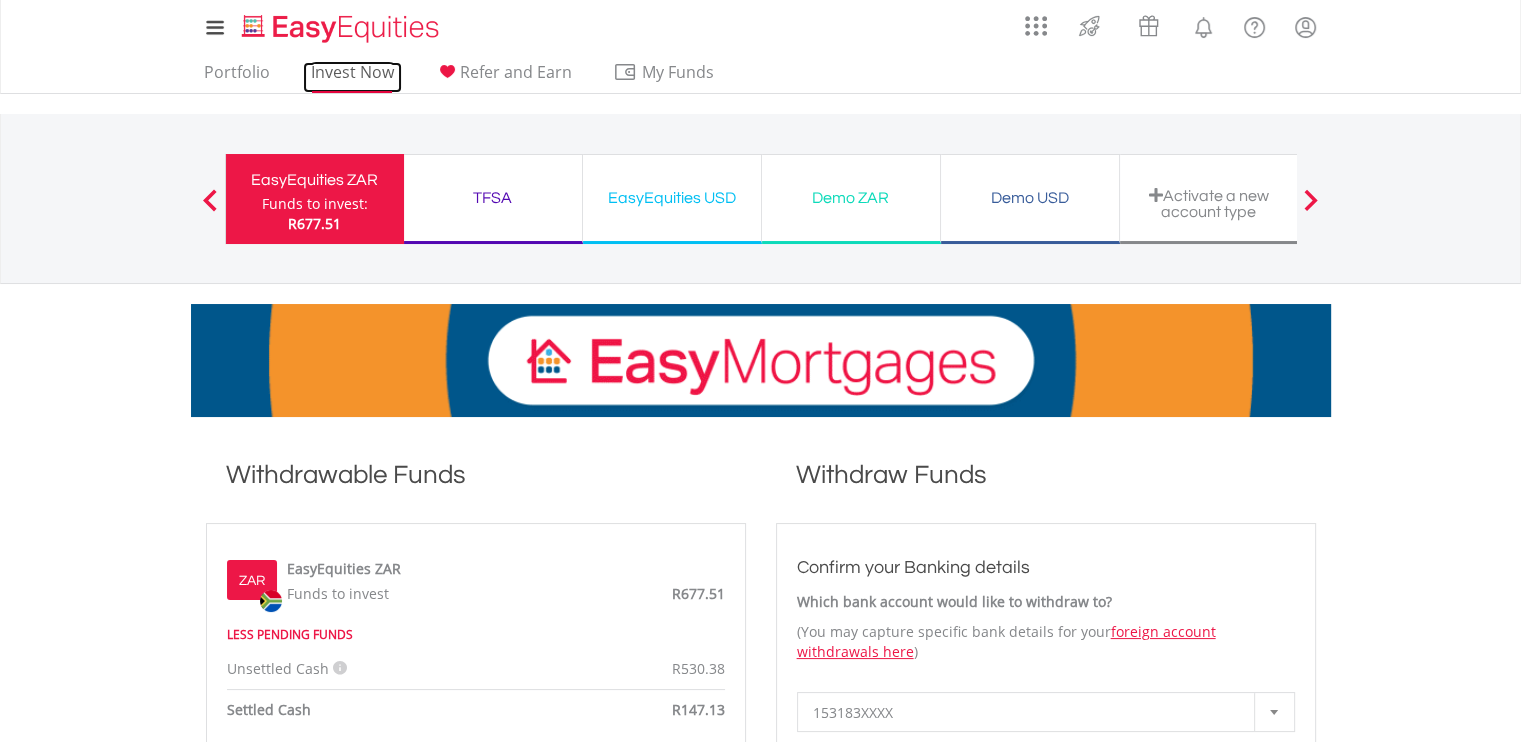click on "Invest Now" at bounding box center [352, 77] 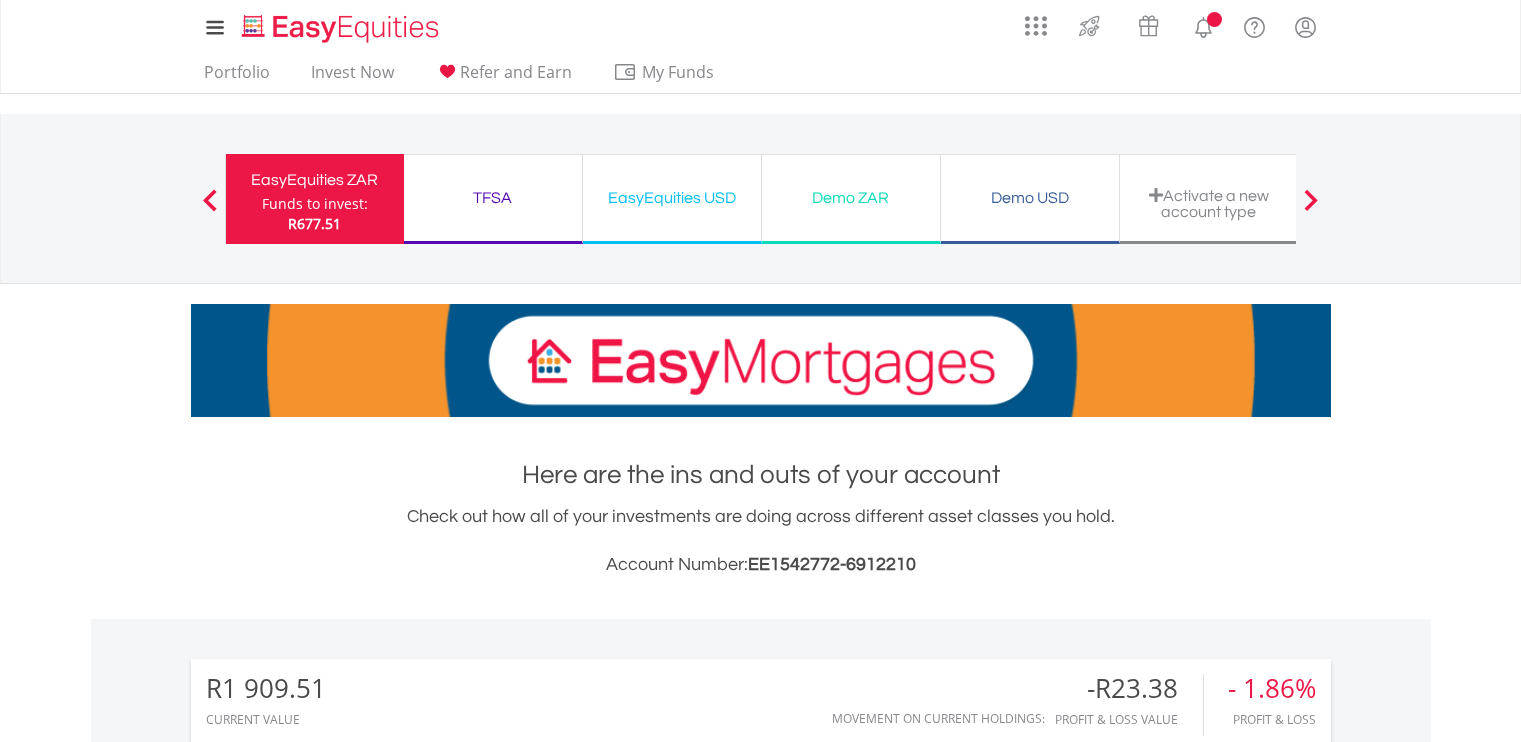 scroll, scrollTop: 0, scrollLeft: 0, axis: both 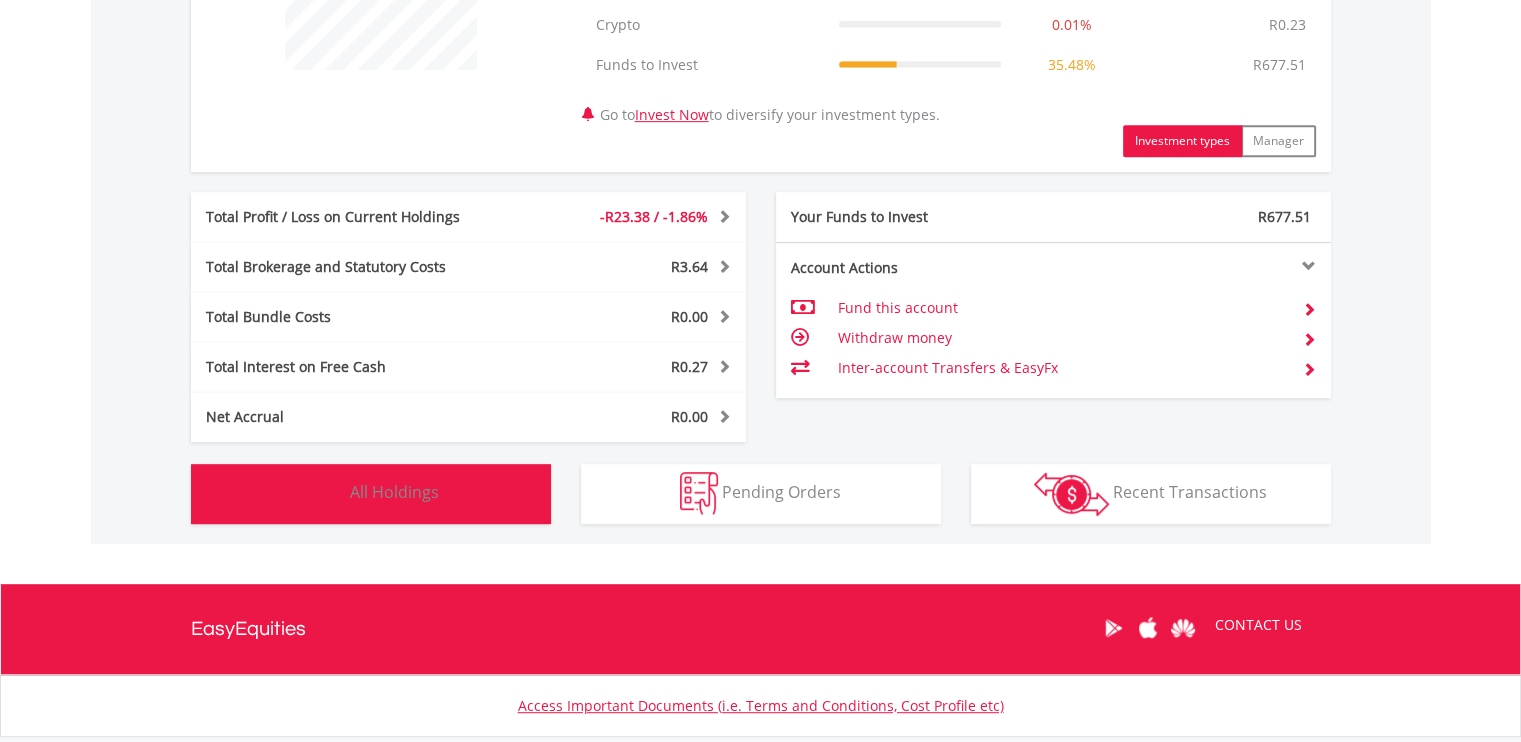 click on "All Holdings" at bounding box center (394, 492) 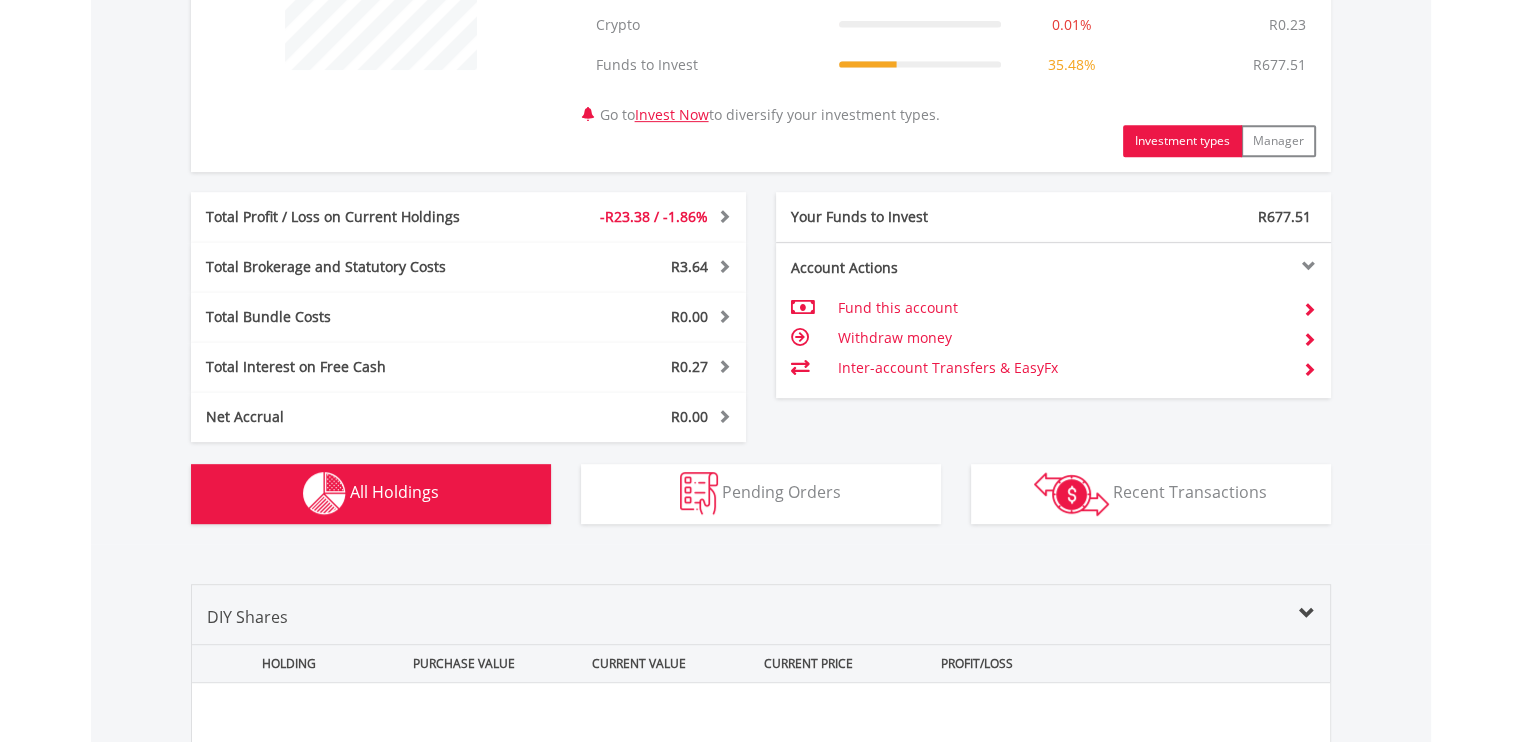 scroll, scrollTop: 1481, scrollLeft: 0, axis: vertical 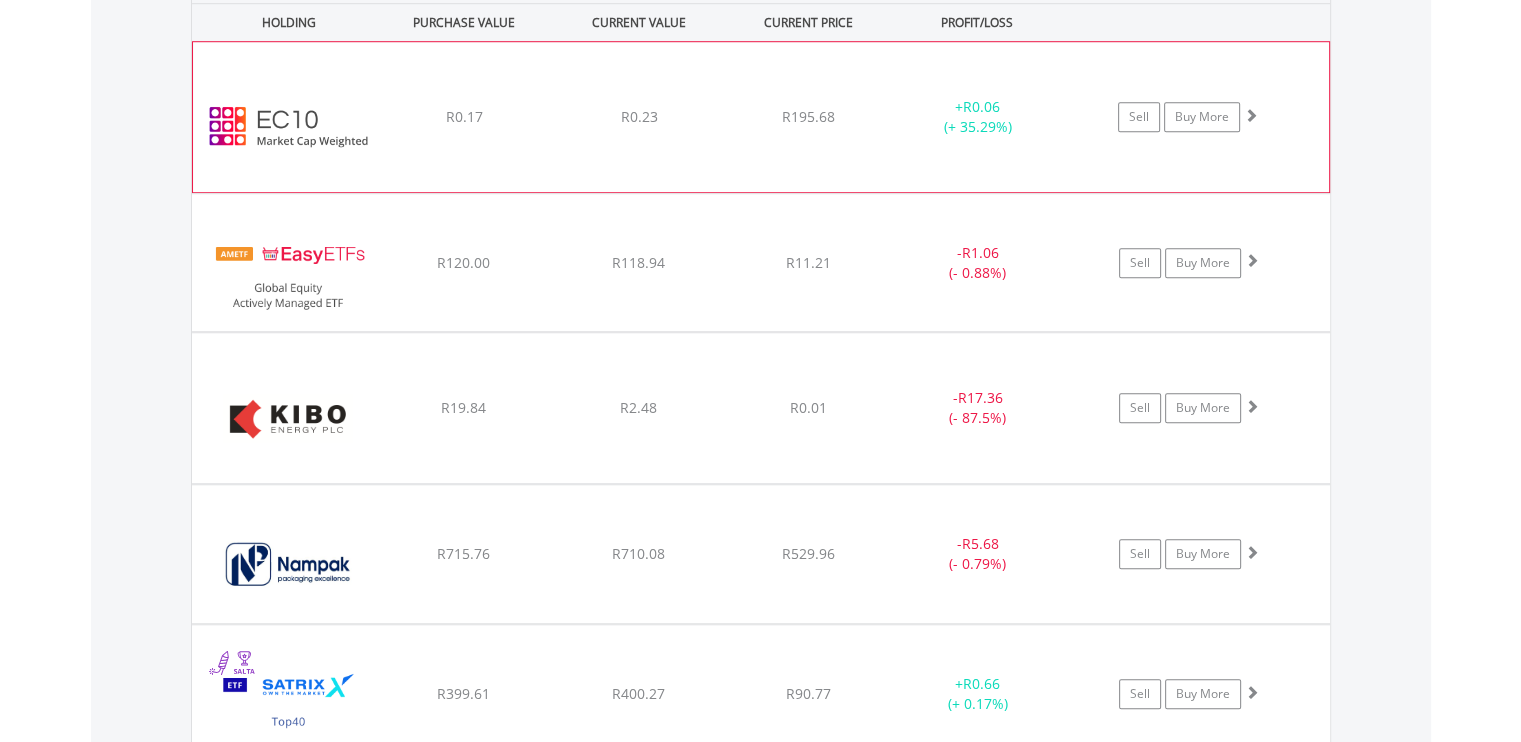 type 